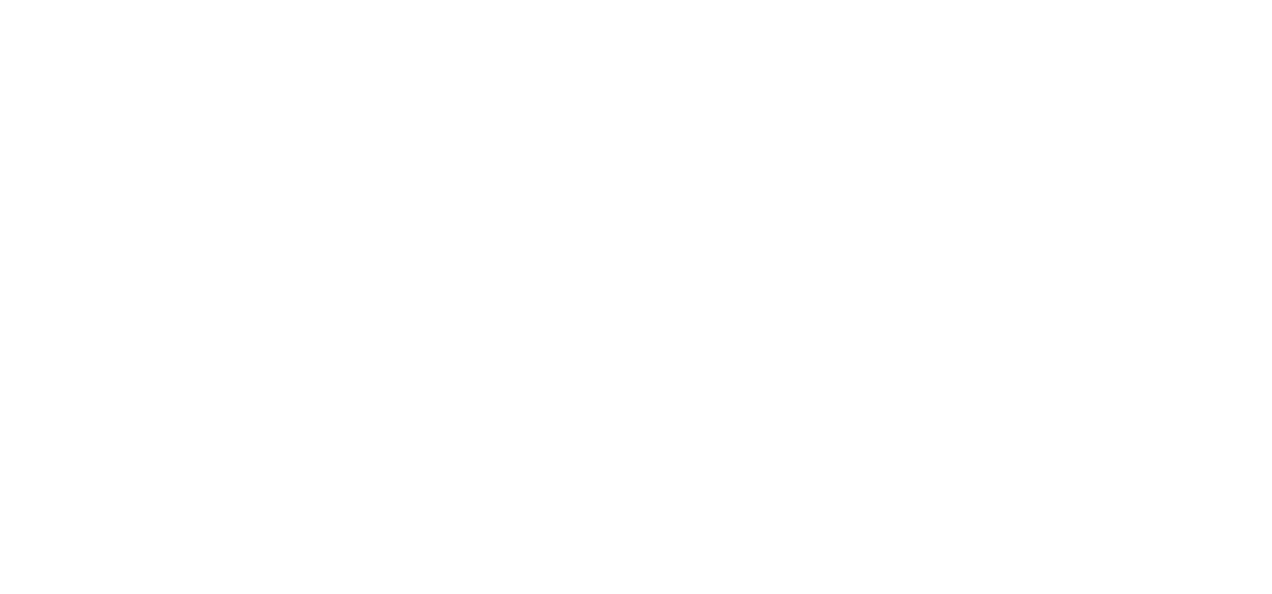 scroll, scrollTop: 0, scrollLeft: 0, axis: both 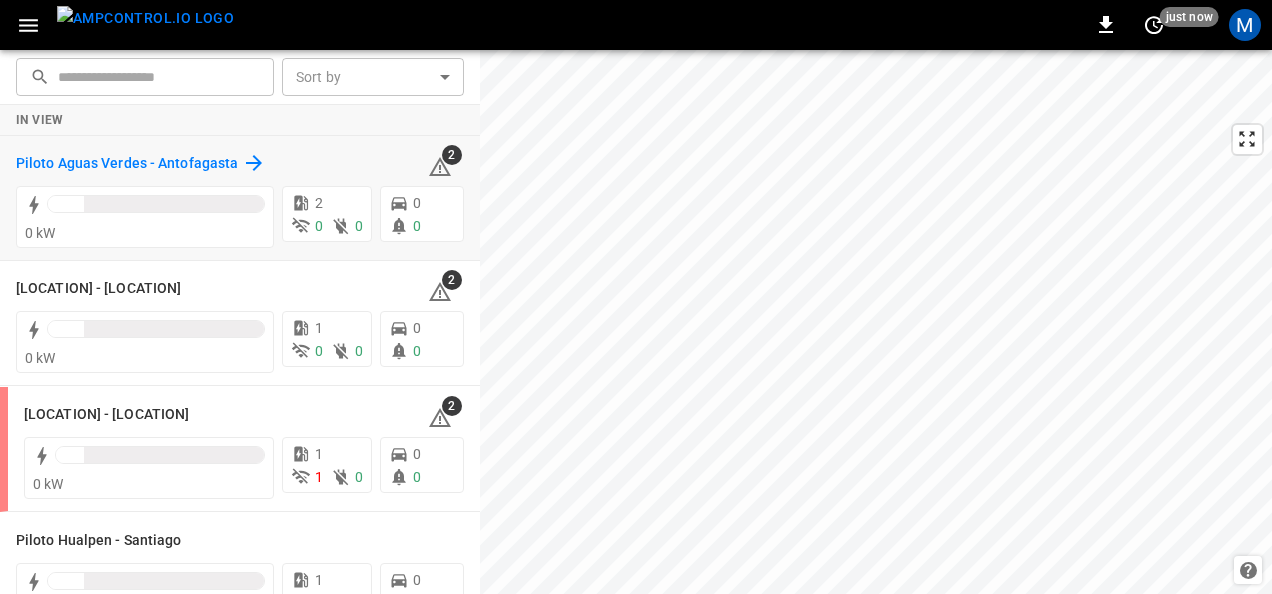 click on "Piloto Aguas Verdes - Antofagasta" at bounding box center [127, 164] 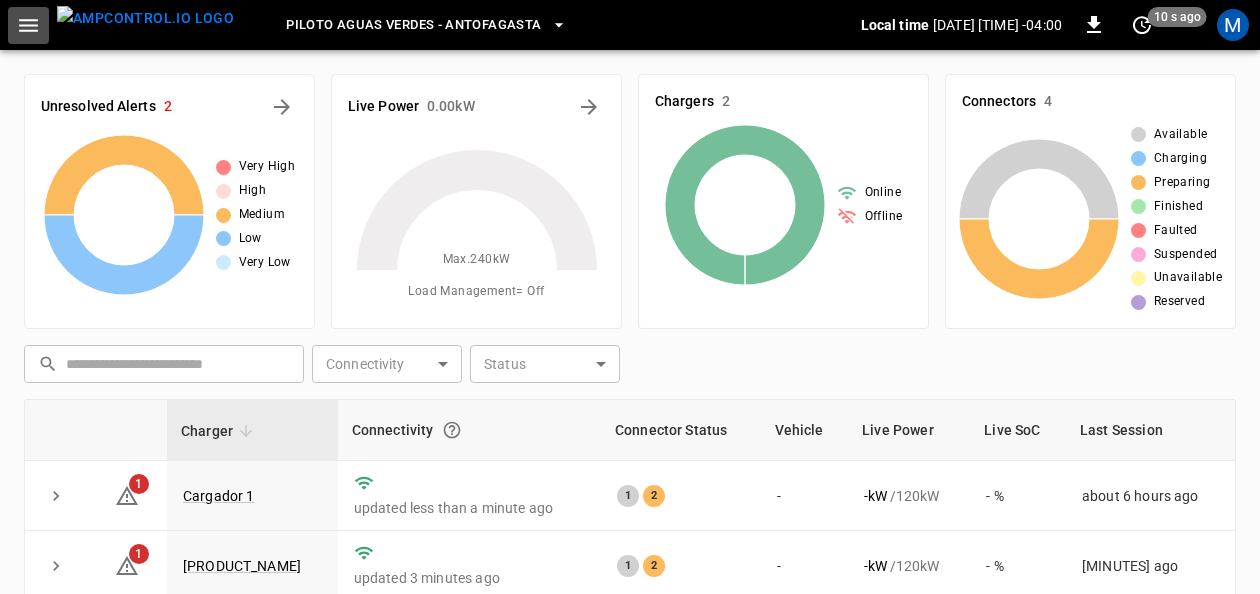 click 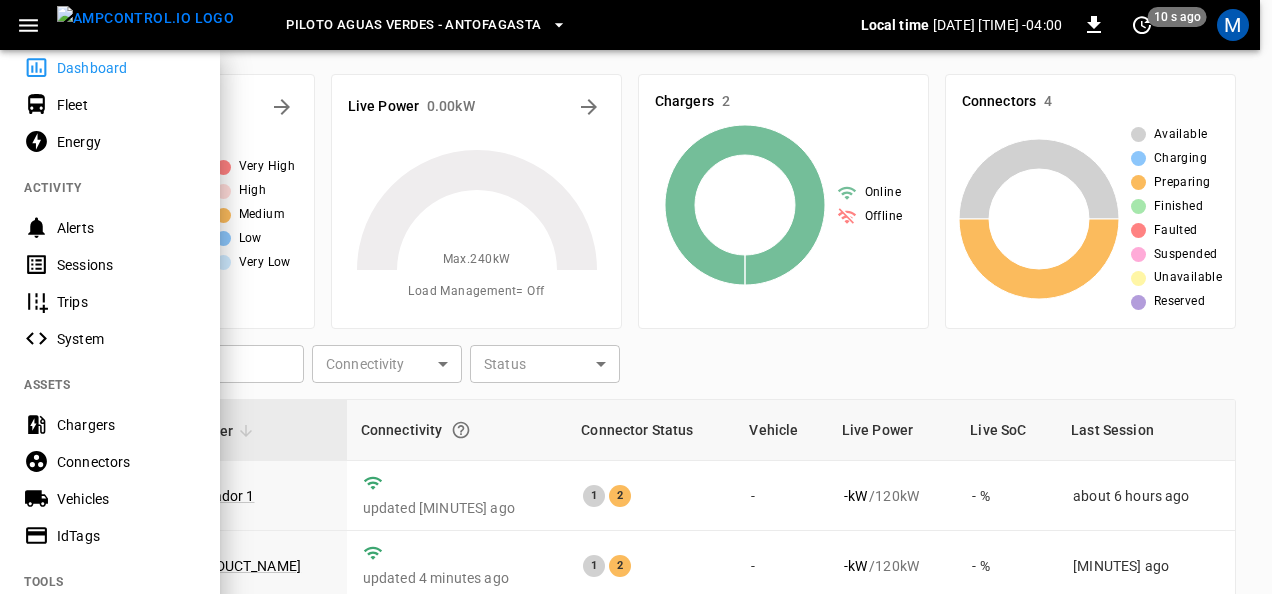 scroll, scrollTop: 0, scrollLeft: 0, axis: both 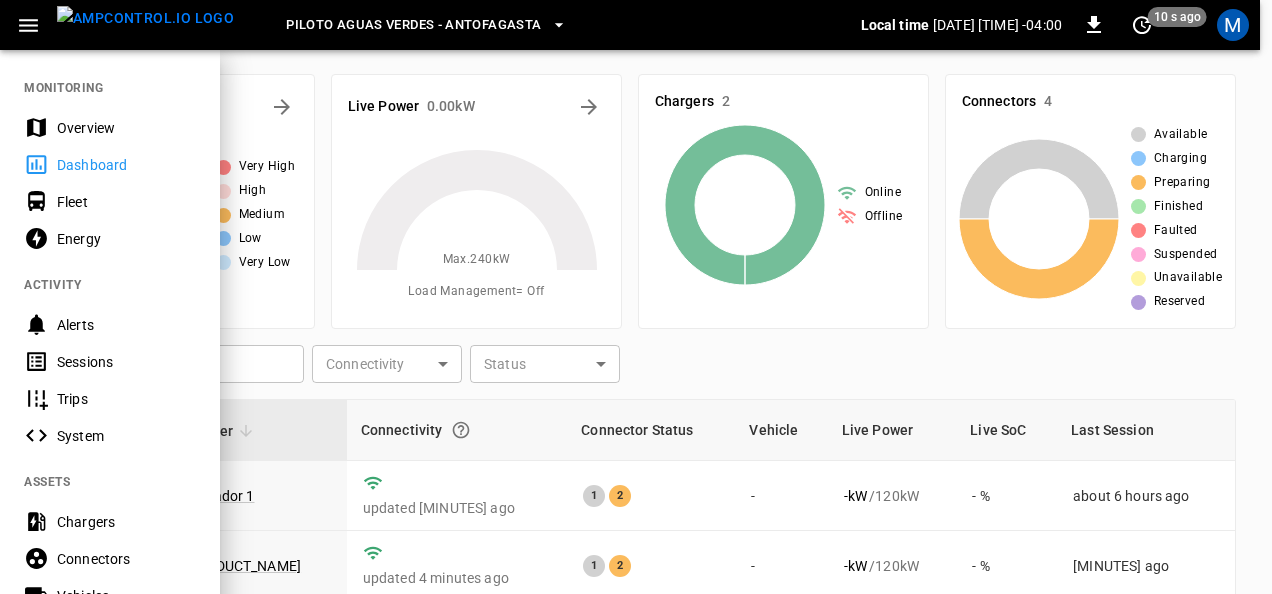 click on "System" at bounding box center (126, 436) 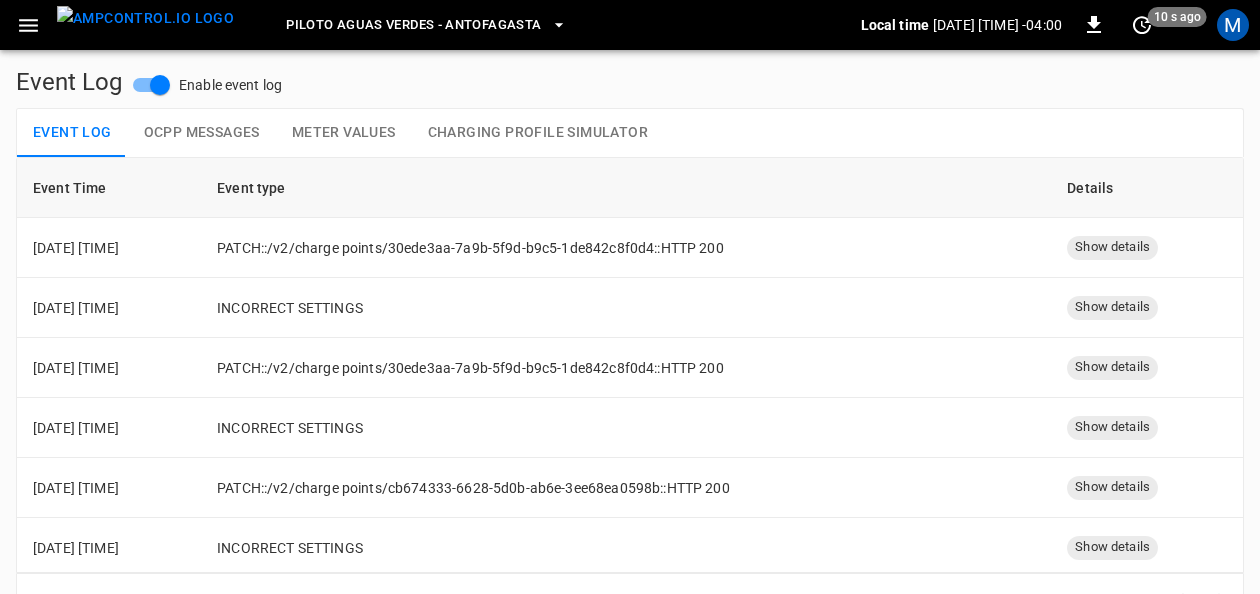click 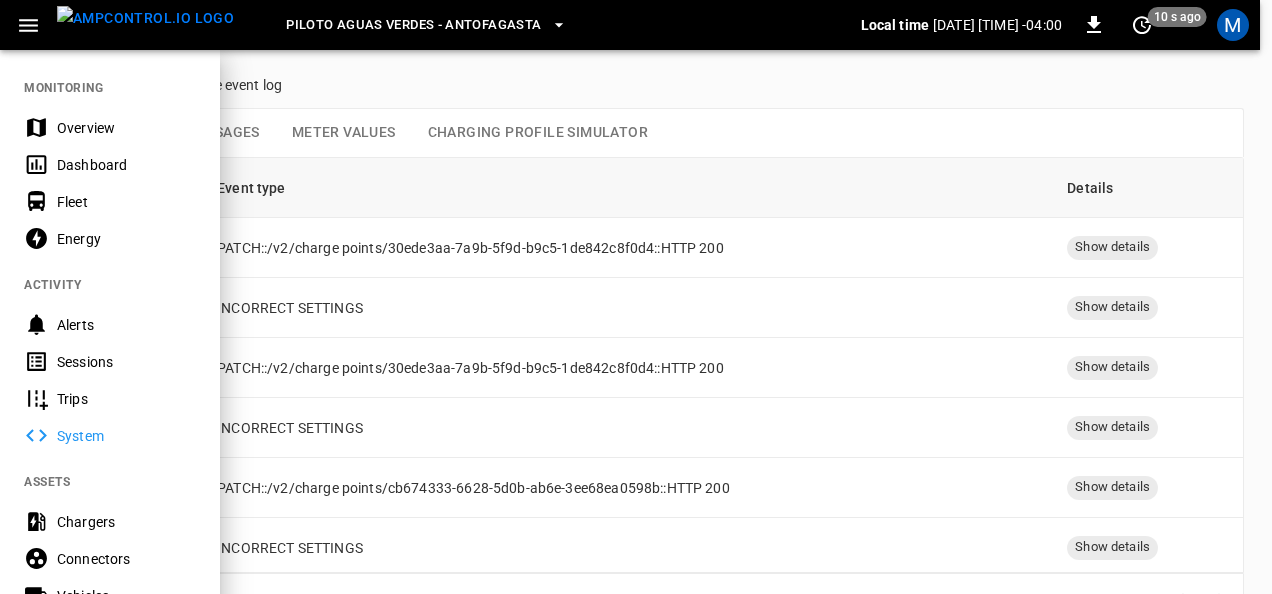 click 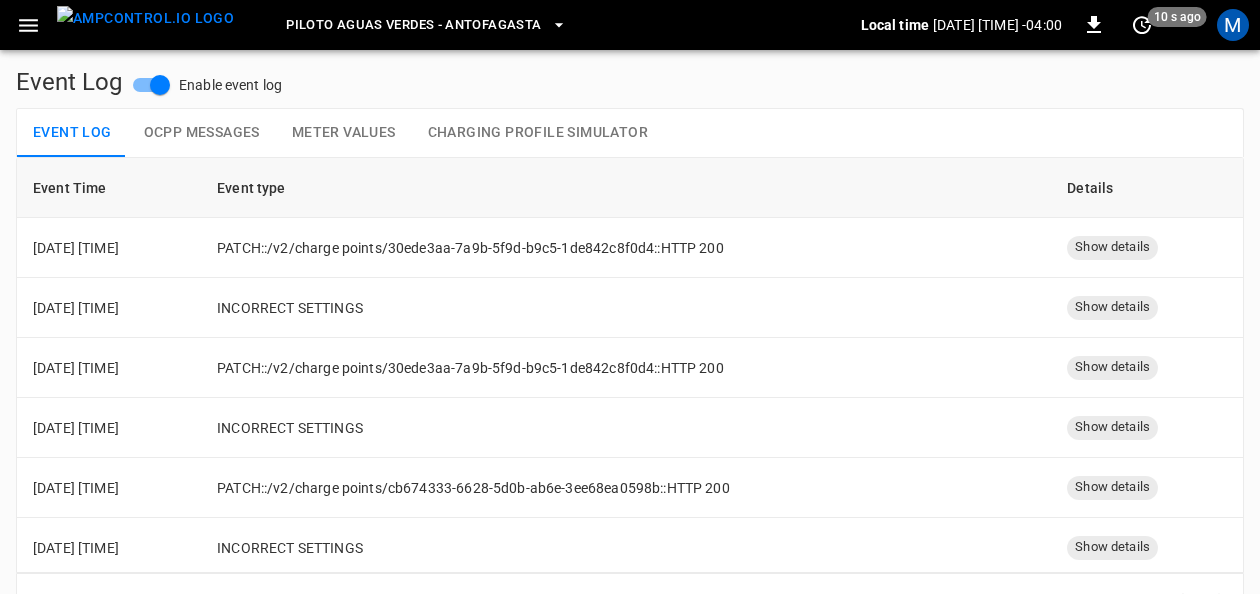 click 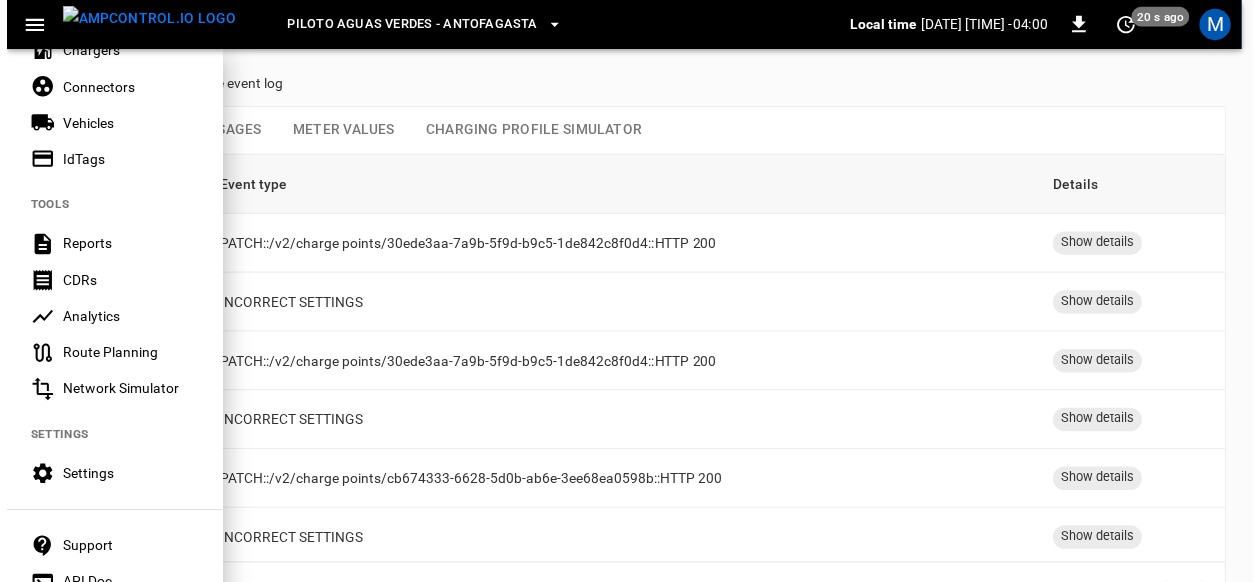 scroll, scrollTop: 474, scrollLeft: 0, axis: vertical 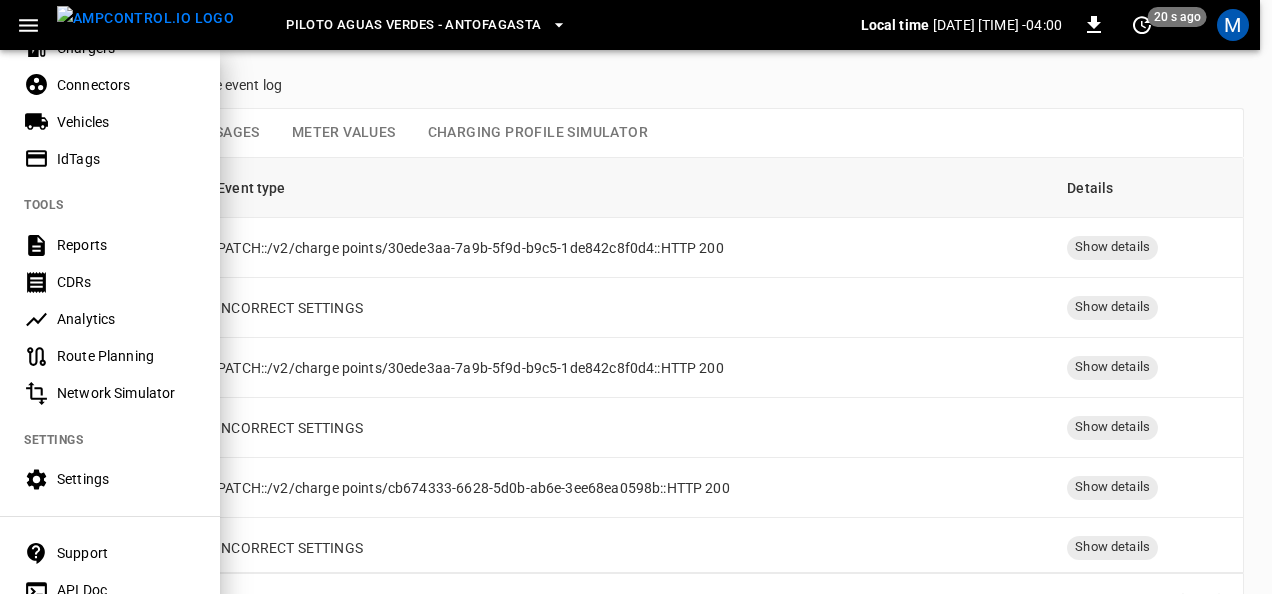 click on "Settings" at bounding box center (126, 479) 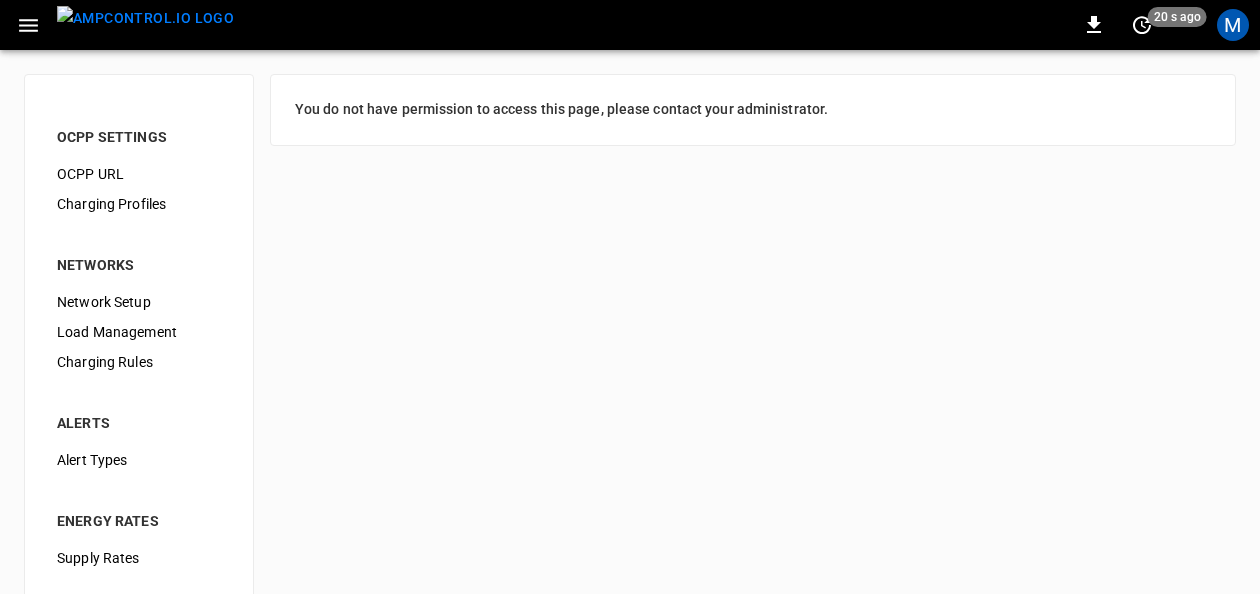 click on "Load Management" at bounding box center [139, 332] 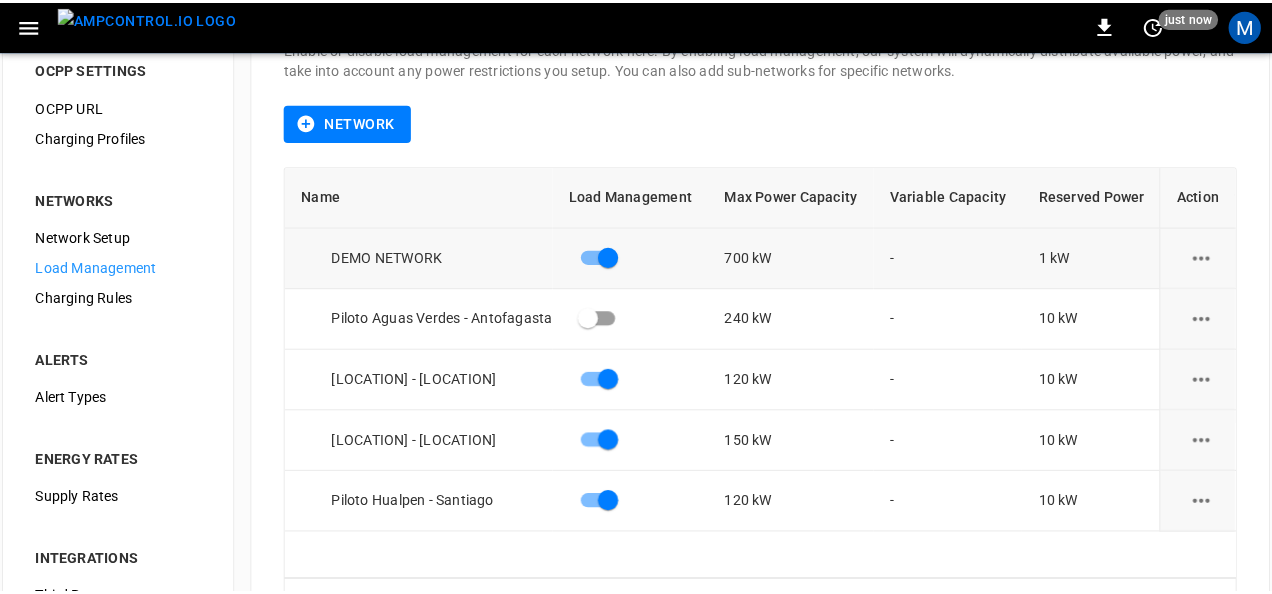 scroll, scrollTop: 100, scrollLeft: 0, axis: vertical 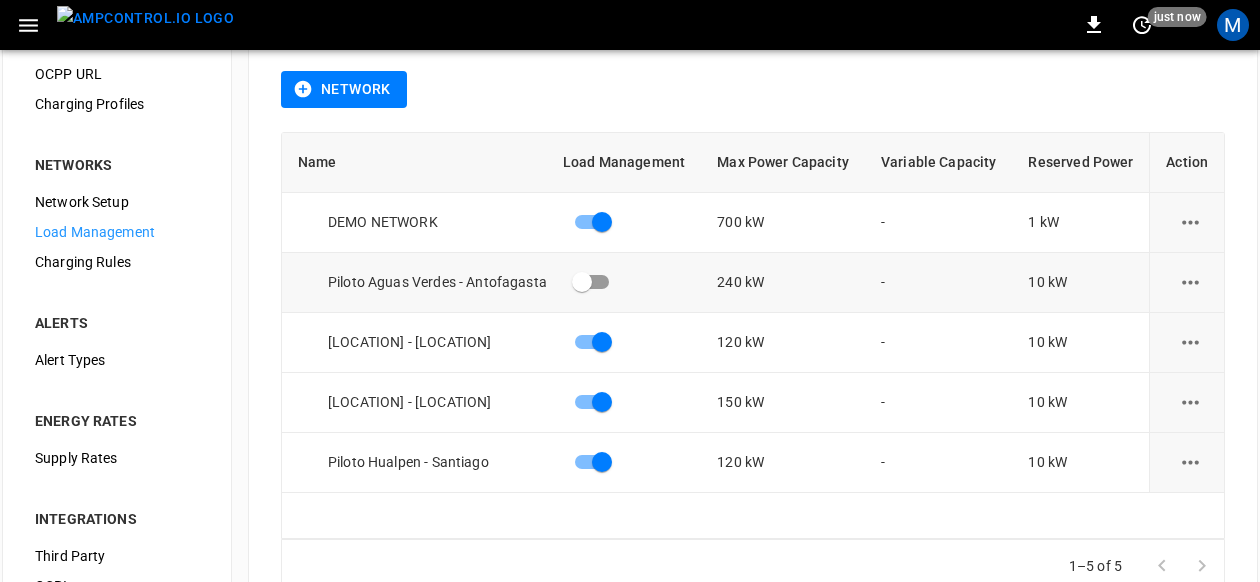 click 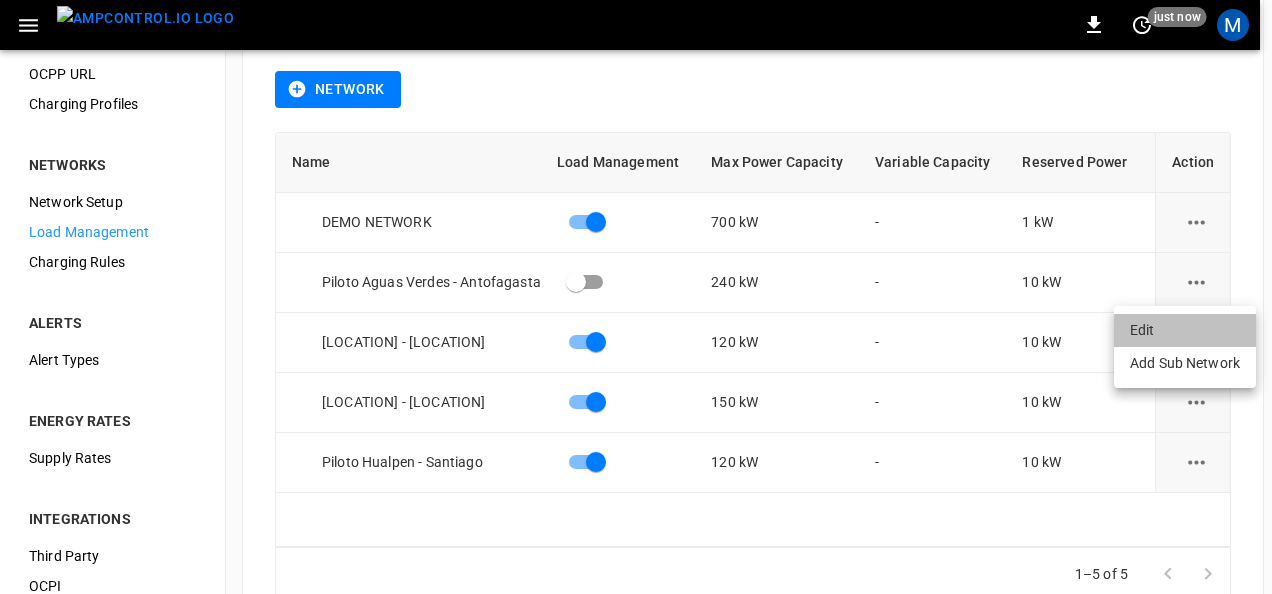 click on "Edit" at bounding box center [1185, 330] 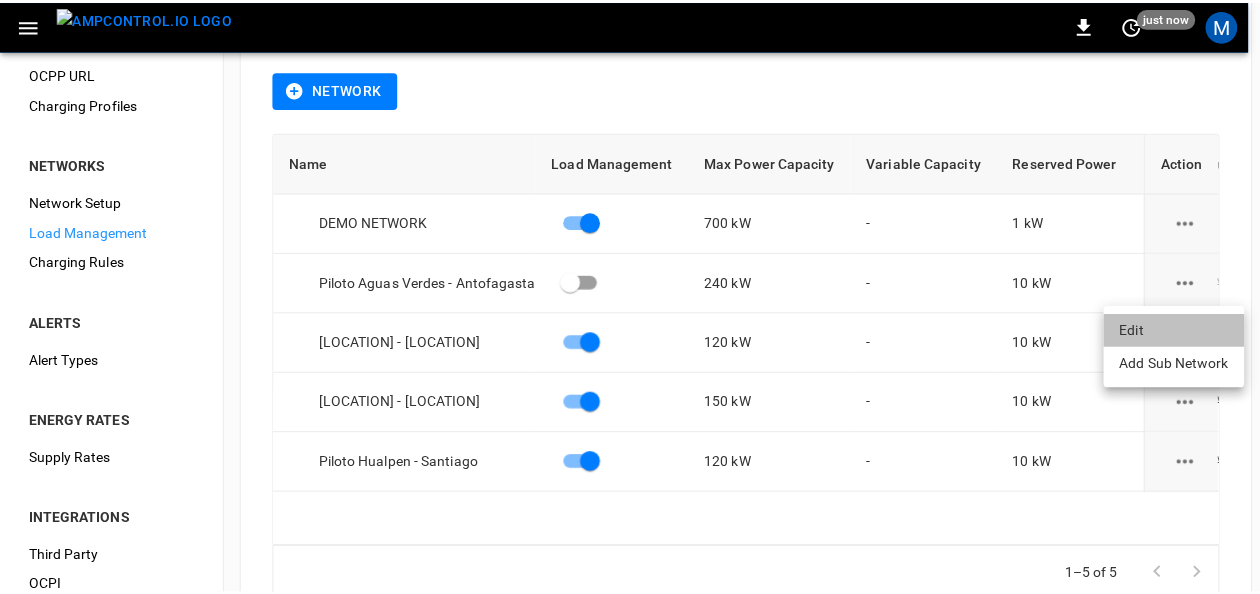 scroll, scrollTop: 0, scrollLeft: 0, axis: both 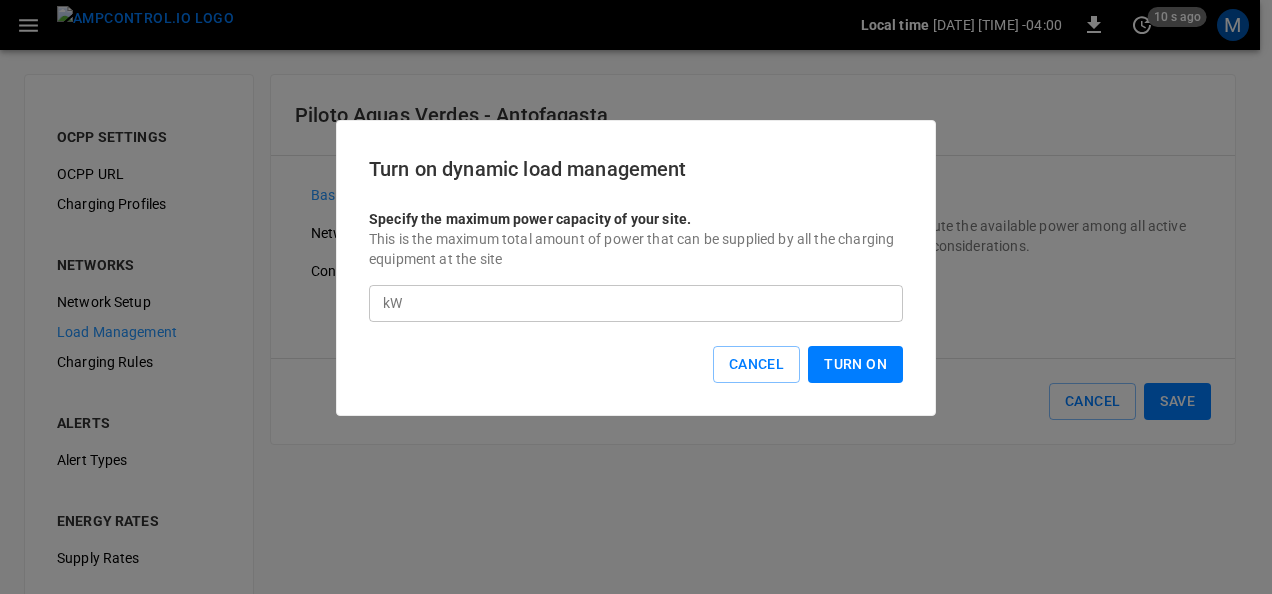 click on "Turn On" at bounding box center (855, 364) 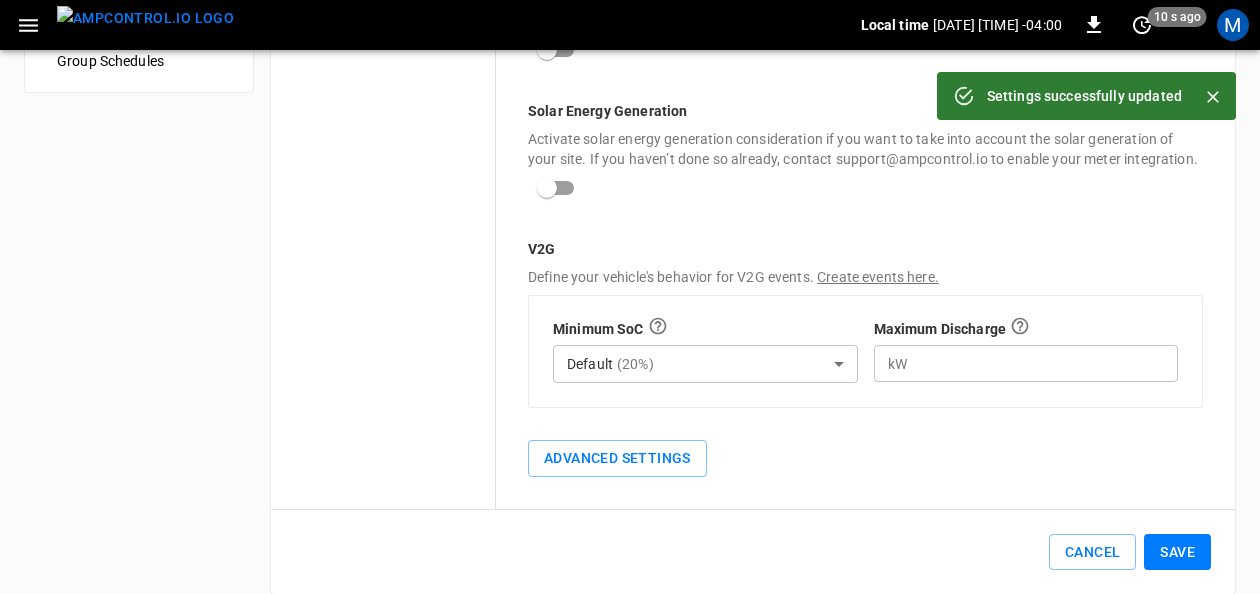 scroll, scrollTop: 746, scrollLeft: 0, axis: vertical 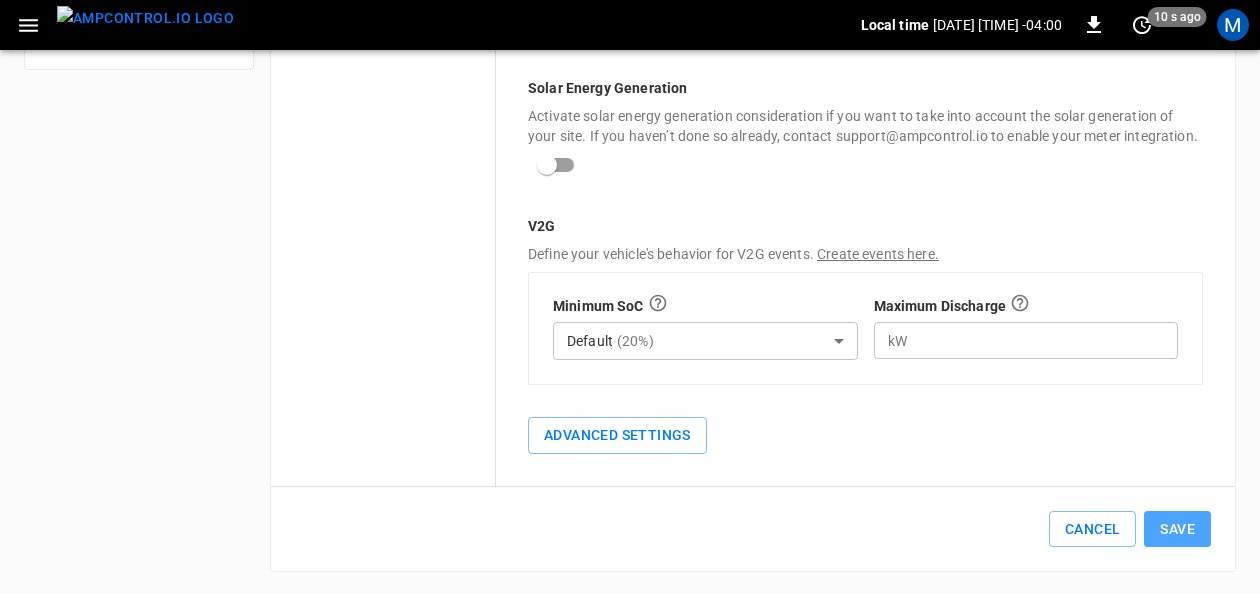 click on "Save" at bounding box center (1177, 529) 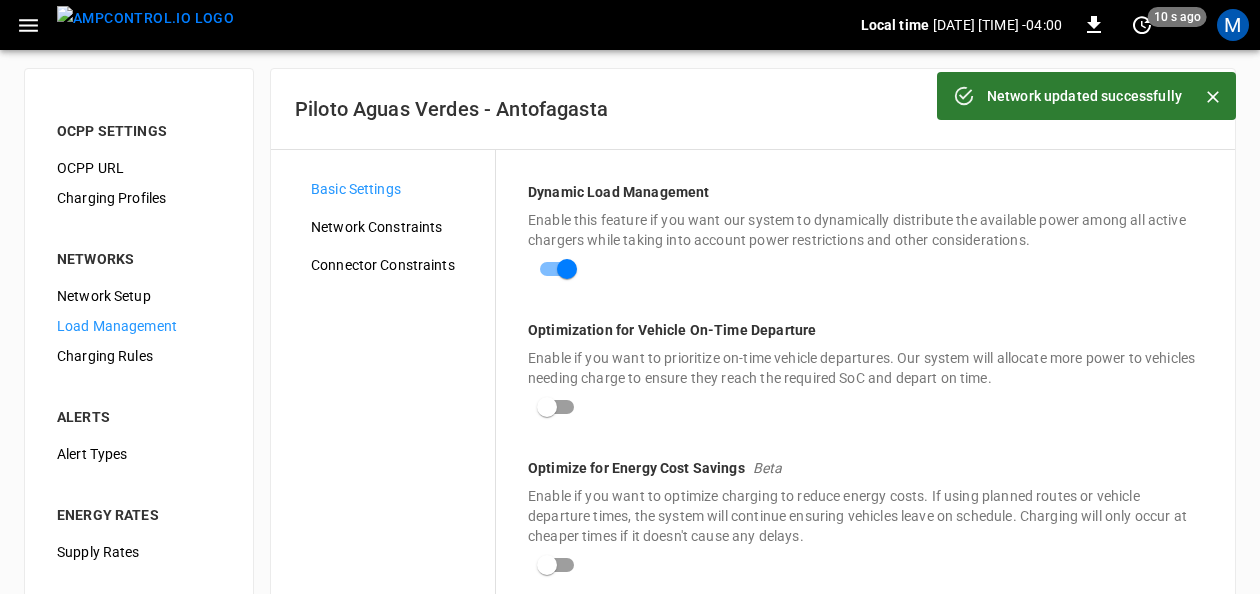scroll, scrollTop: 0, scrollLeft: 0, axis: both 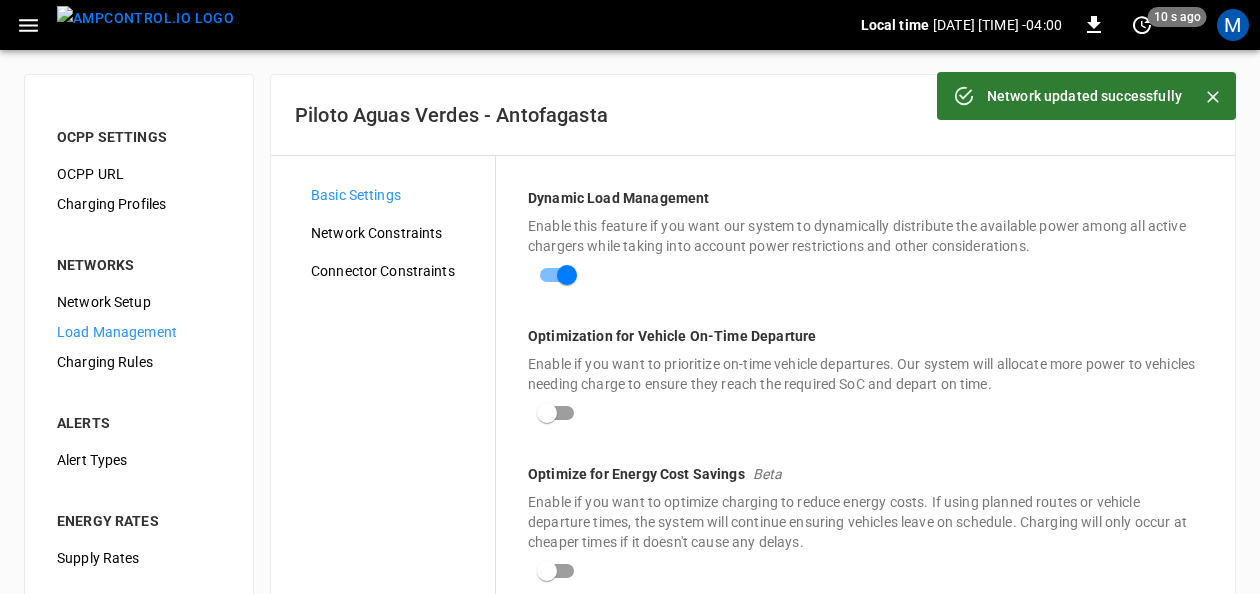 click on "Network Constraints" at bounding box center [395, 233] 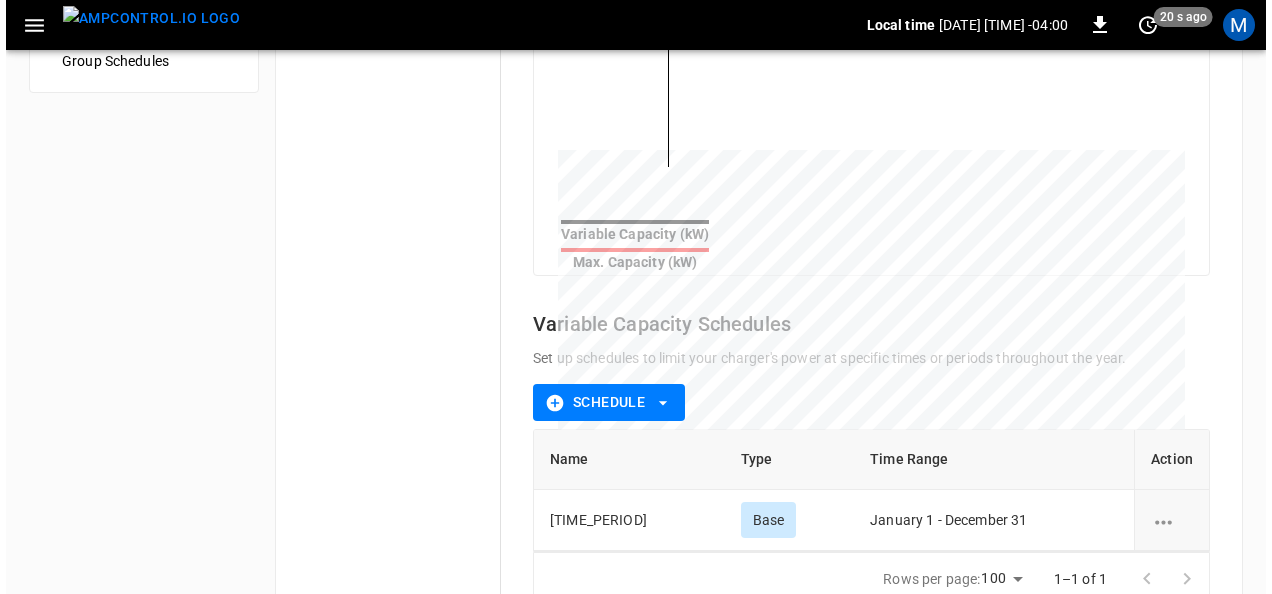 scroll, scrollTop: 862, scrollLeft: 0, axis: vertical 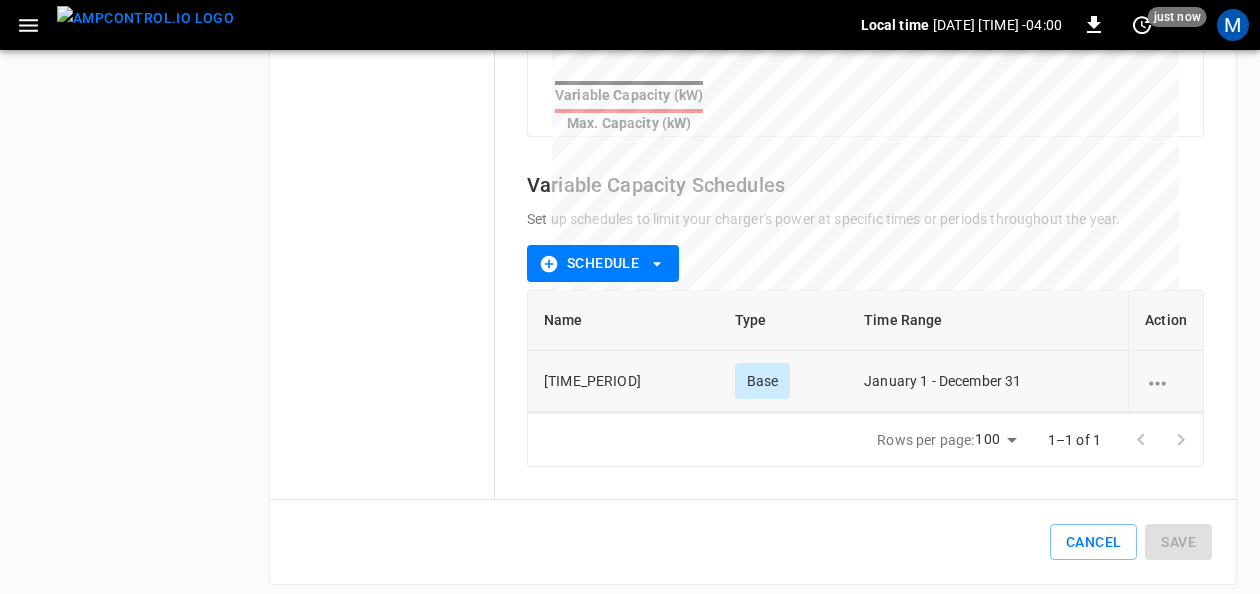 click at bounding box center [1166, 381] 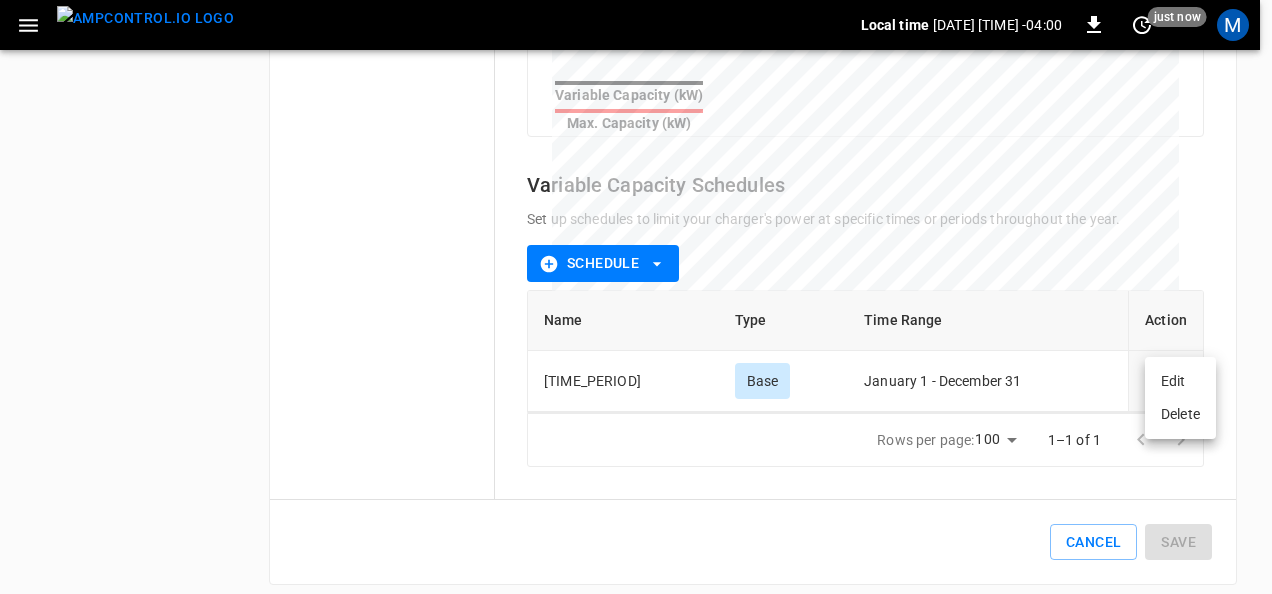 click on "Edit" at bounding box center (1180, 381) 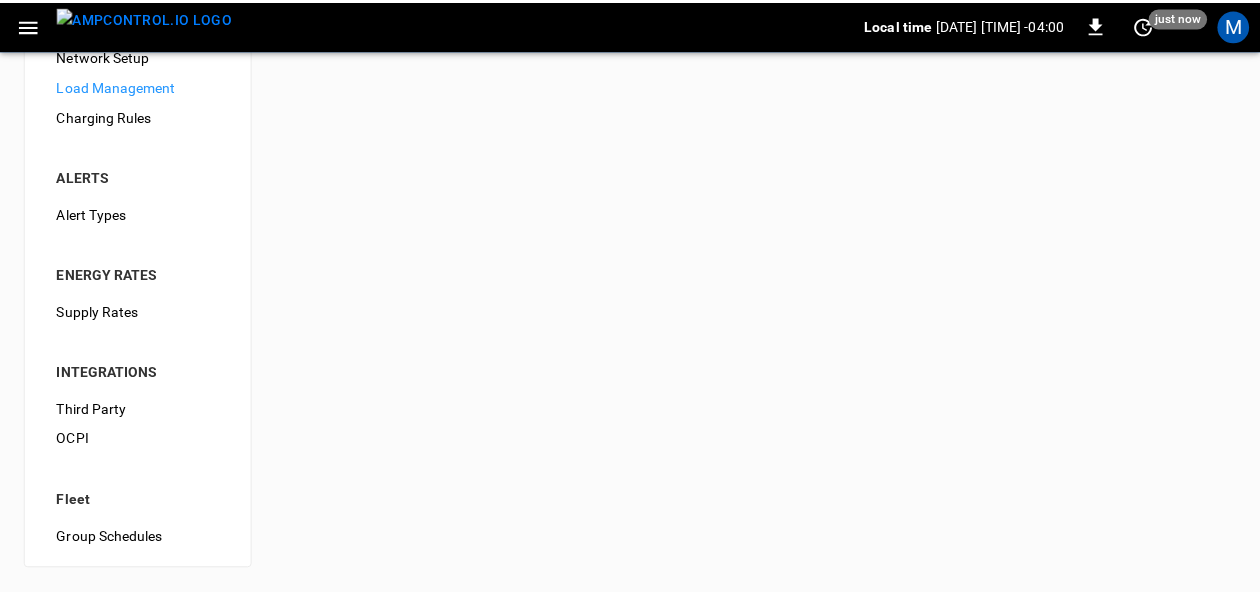 scroll, scrollTop: 0, scrollLeft: 0, axis: both 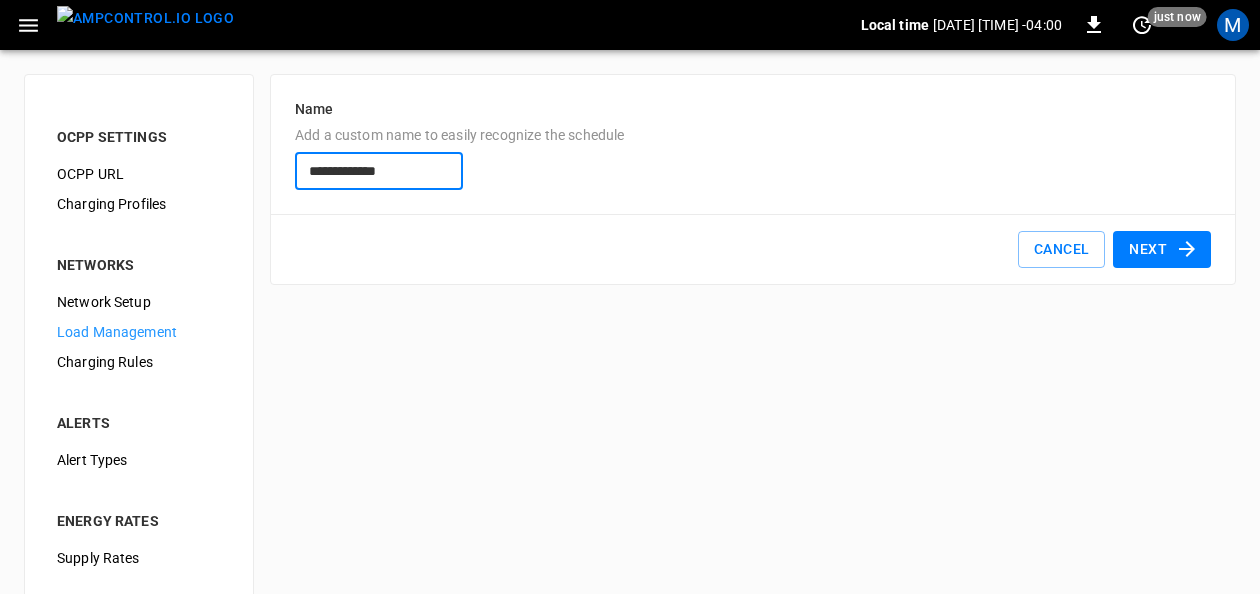 click on "Next" at bounding box center (1162, 249) 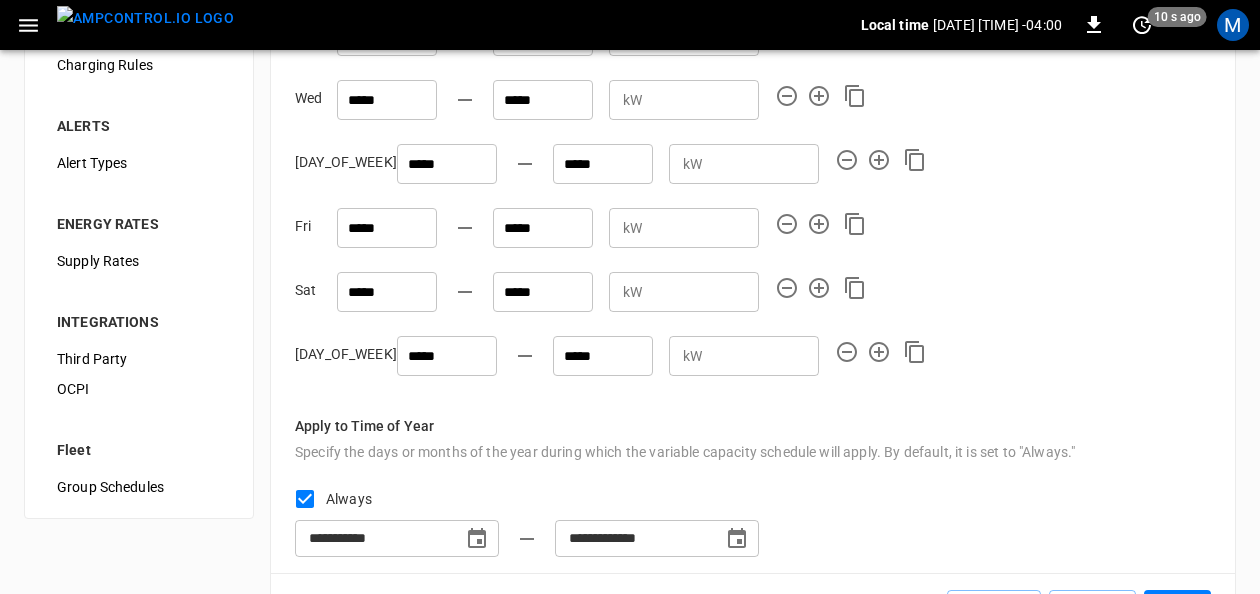 scroll, scrollTop: 369, scrollLeft: 0, axis: vertical 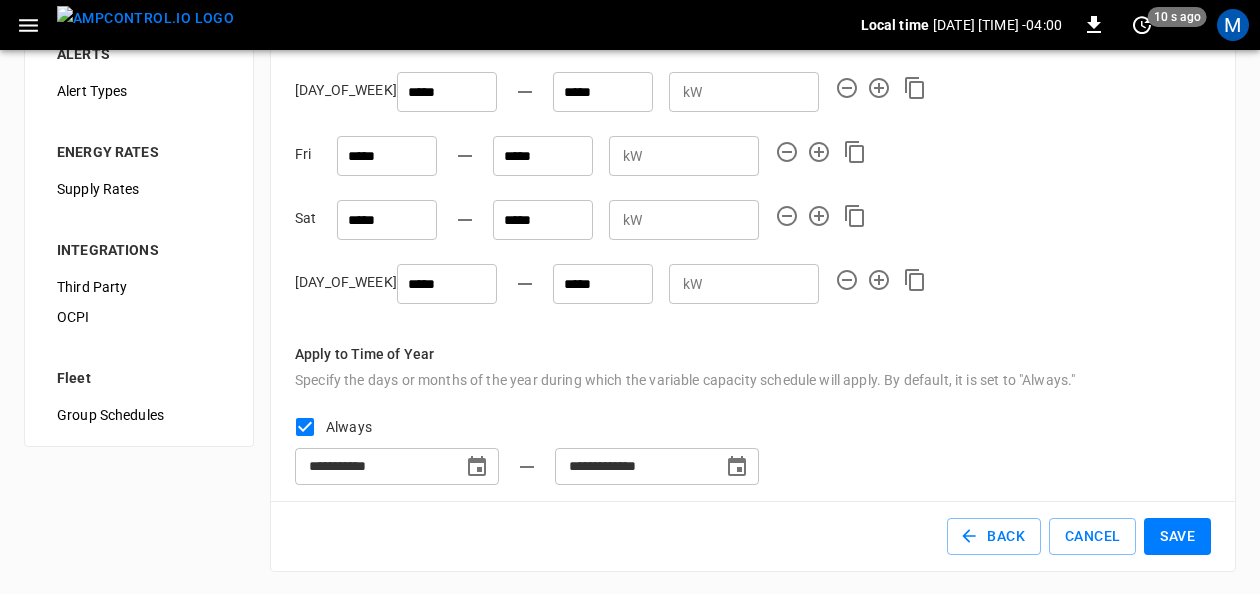 click on "Save" at bounding box center (1177, 536) 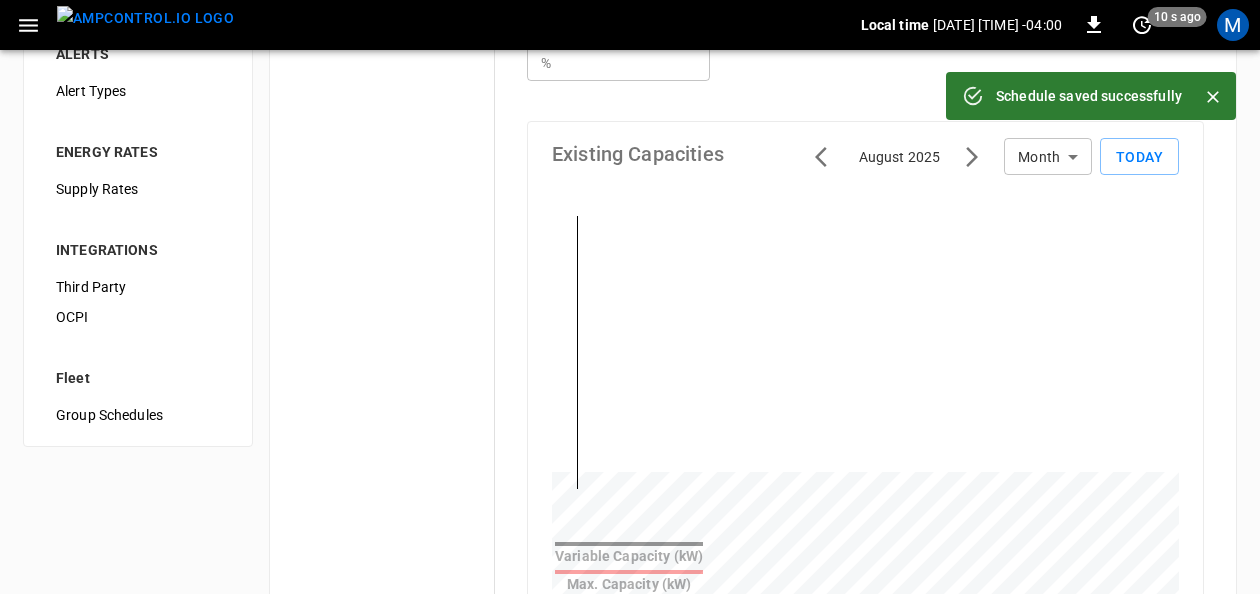 scroll, scrollTop: 0, scrollLeft: 0, axis: both 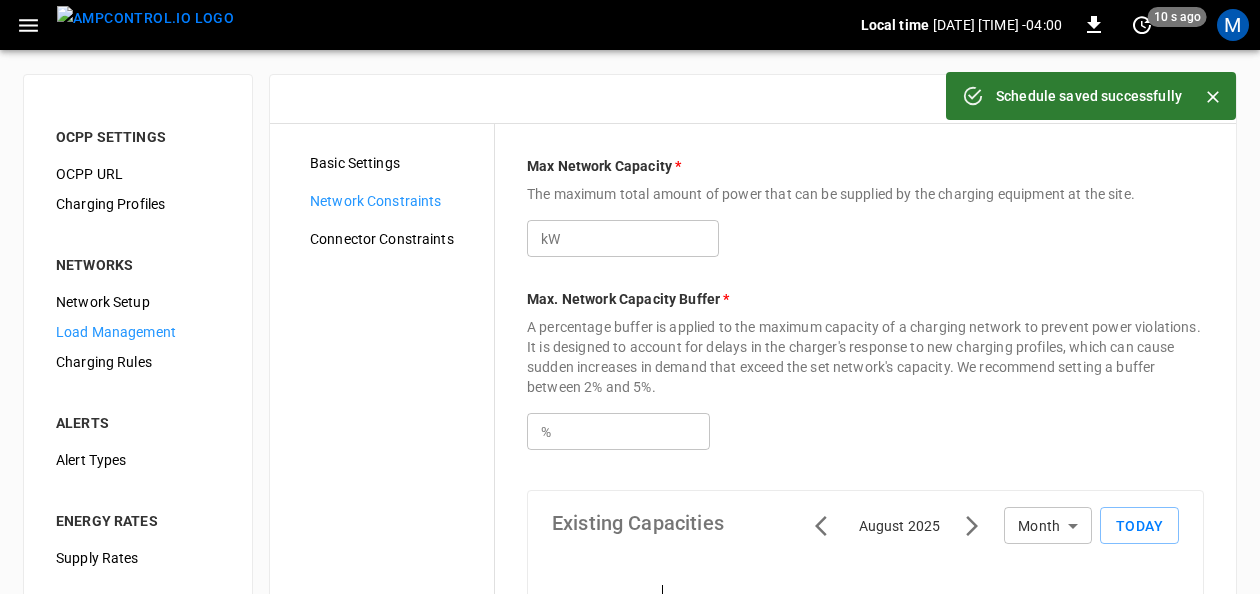 type on "***" 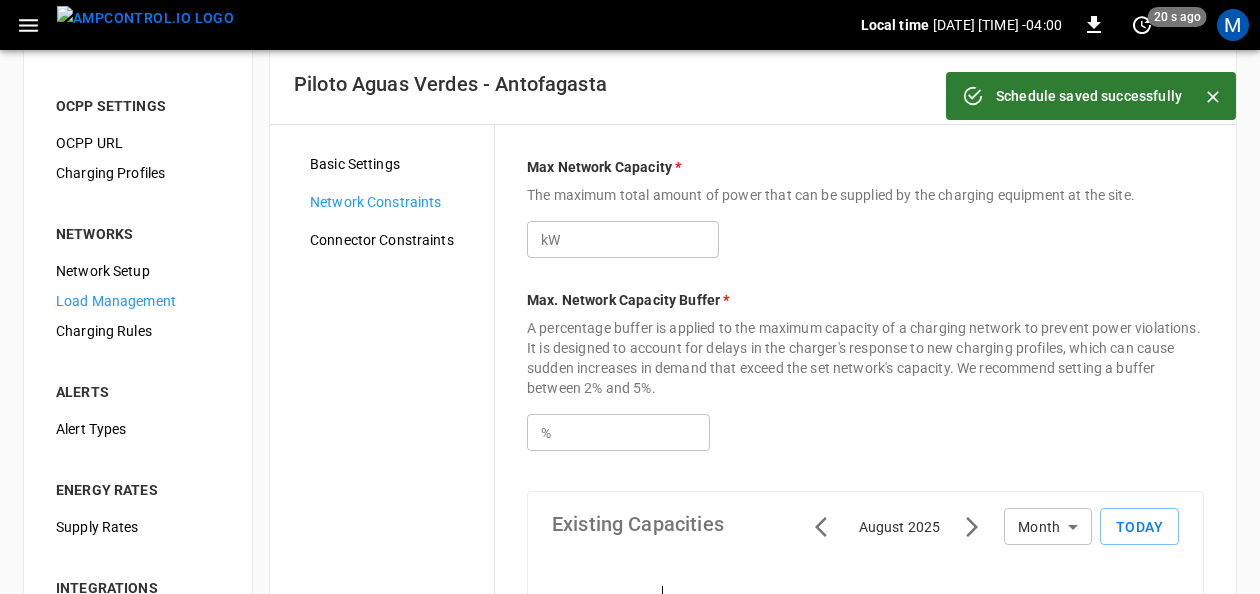 scroll, scrollTop: 0, scrollLeft: 0, axis: both 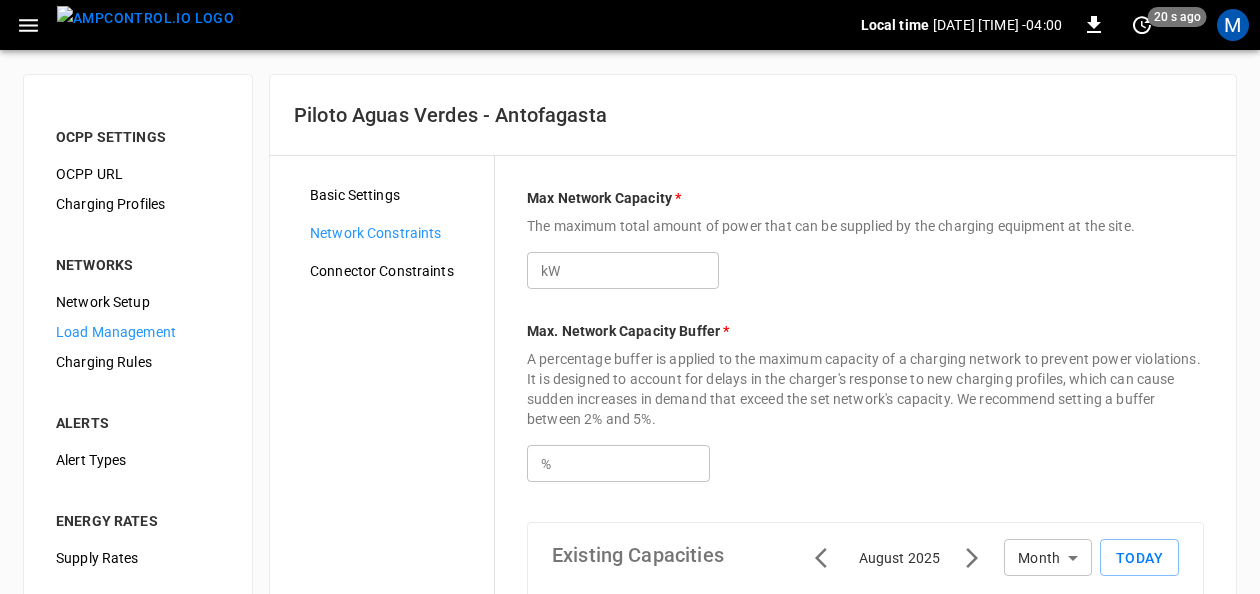 click on "Connector Constraints" at bounding box center (394, 271) 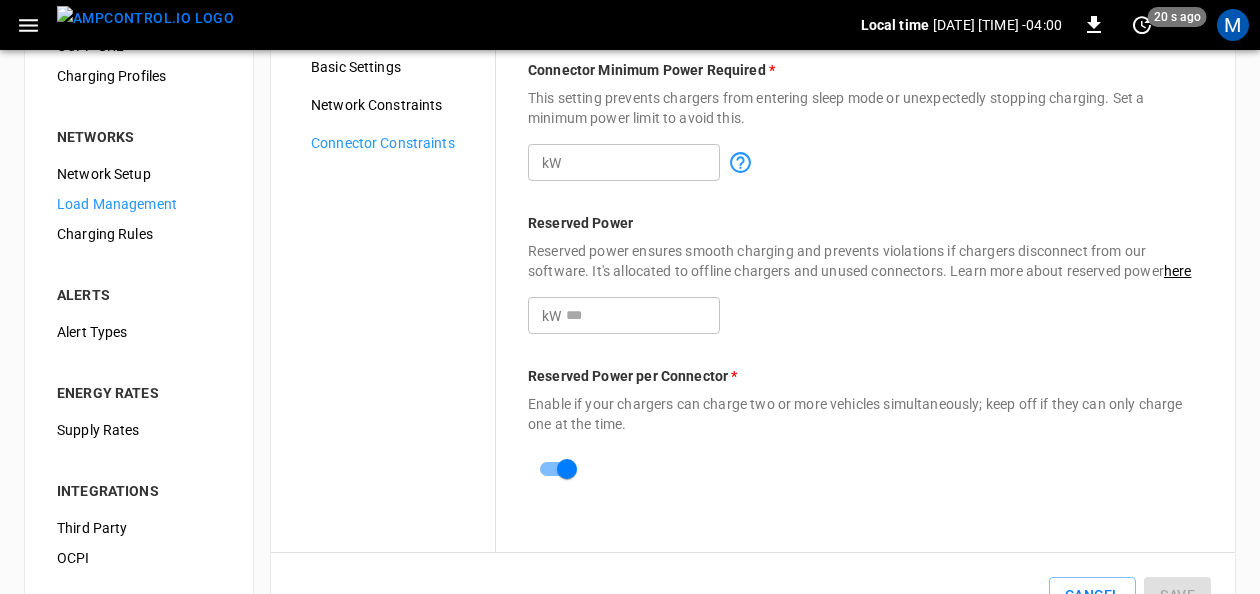 scroll, scrollTop: 200, scrollLeft: 0, axis: vertical 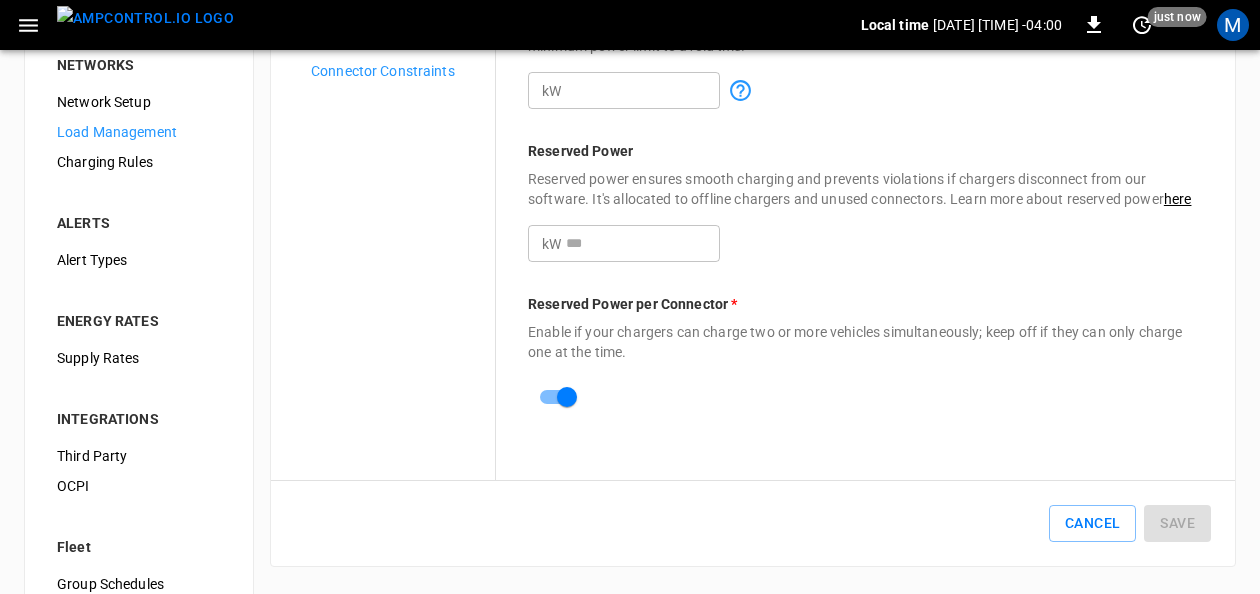 click on "**" at bounding box center [643, 243] 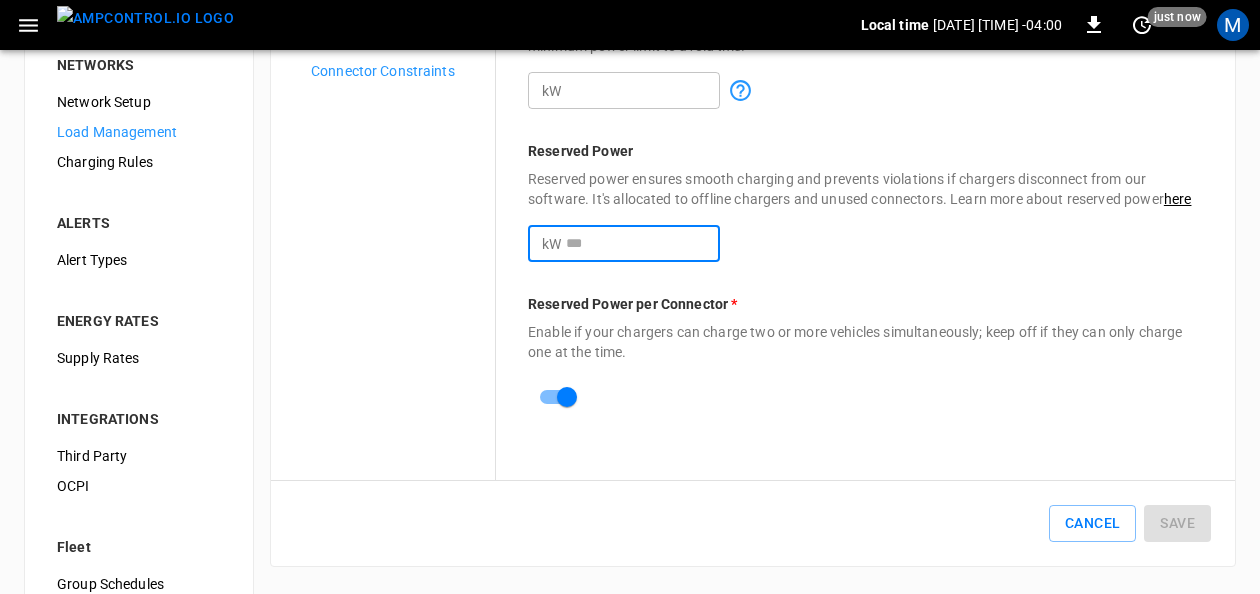 type on "*" 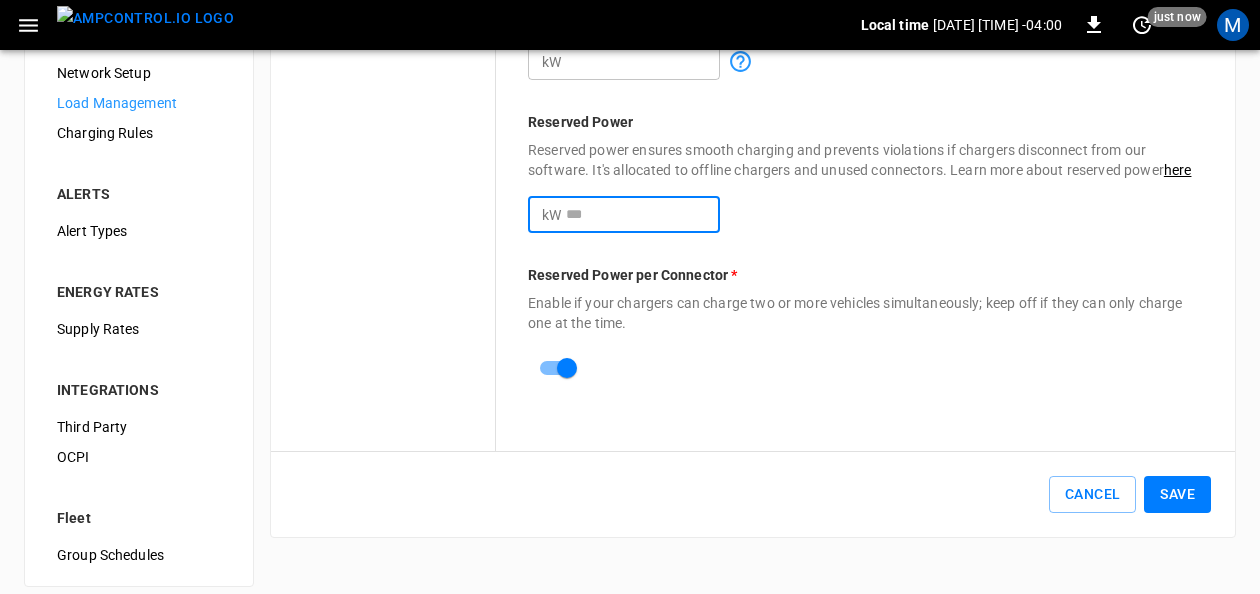 scroll, scrollTop: 245, scrollLeft: 0, axis: vertical 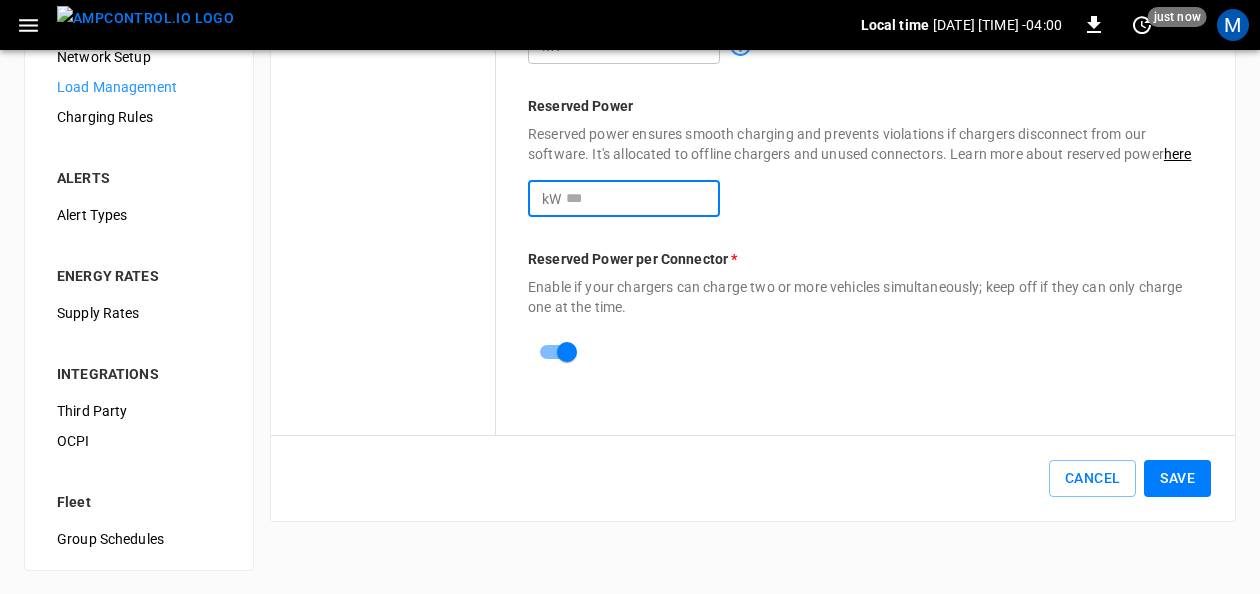 type on "**" 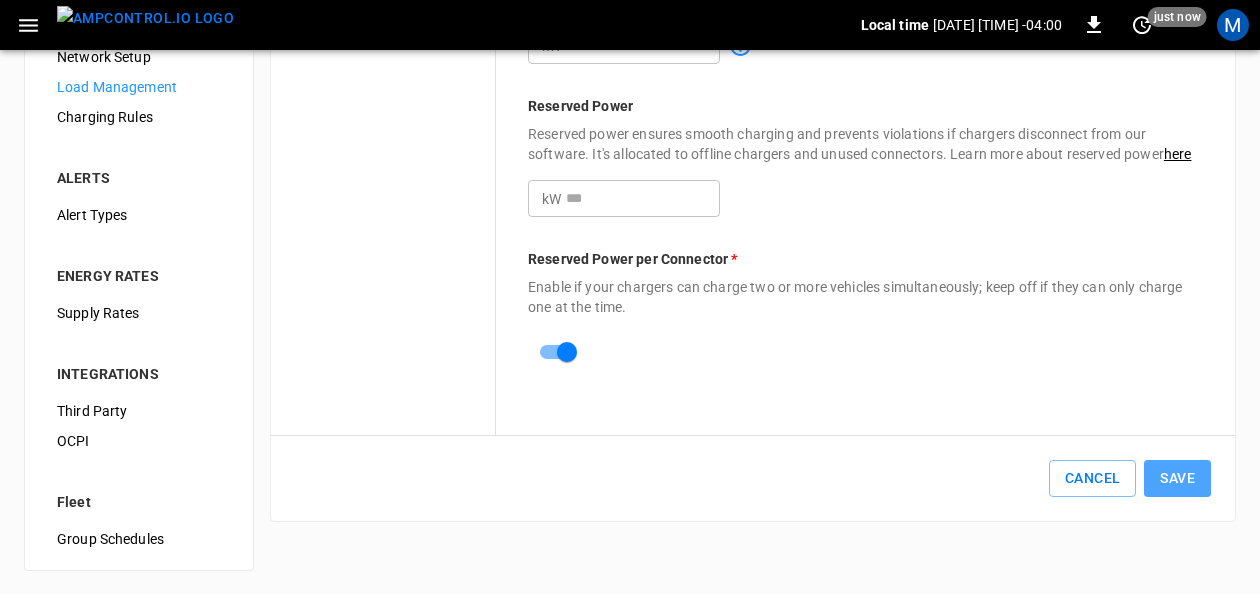 click on "Save" at bounding box center [1177, 478] 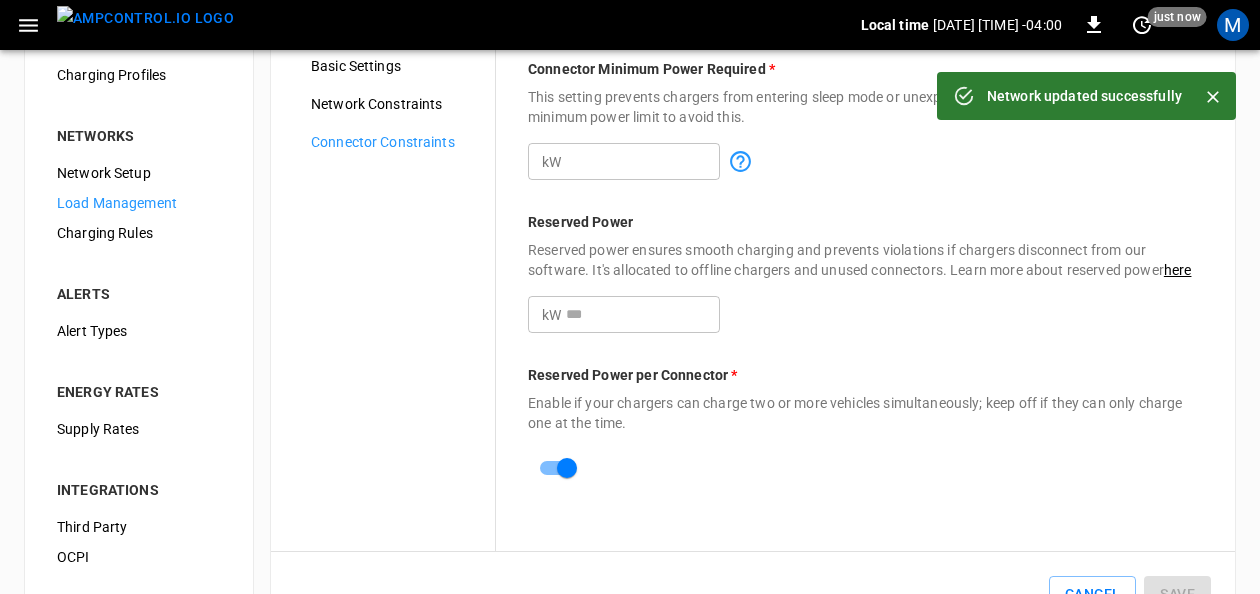 scroll, scrollTop: 45, scrollLeft: 0, axis: vertical 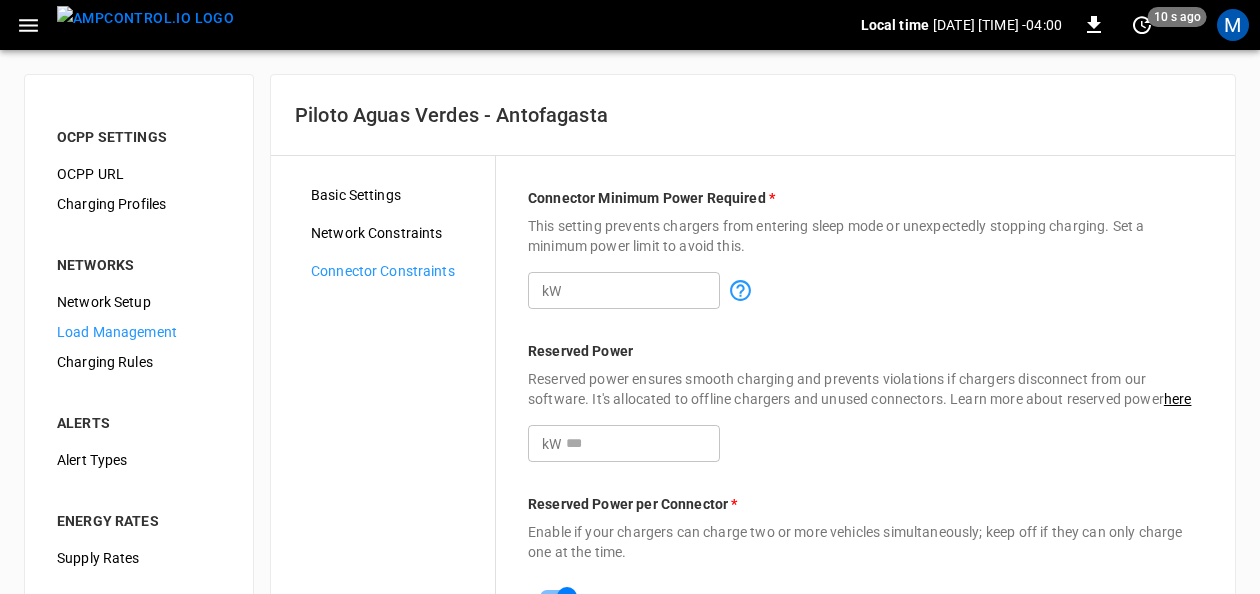 click on "Network Setup" at bounding box center [139, 302] 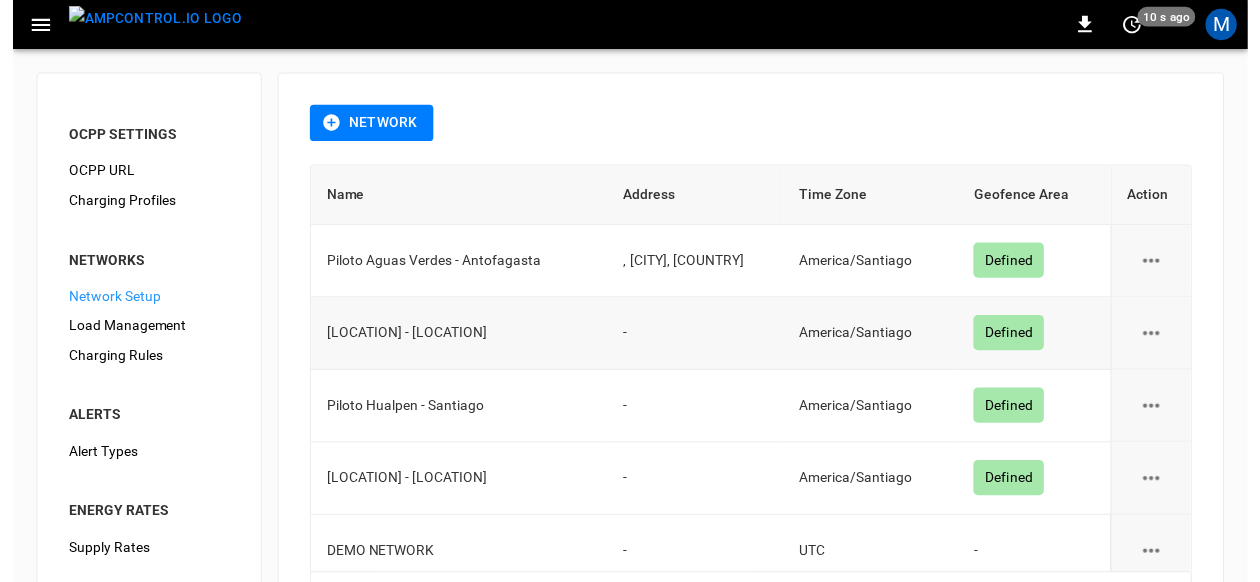 scroll, scrollTop: 14, scrollLeft: 0, axis: vertical 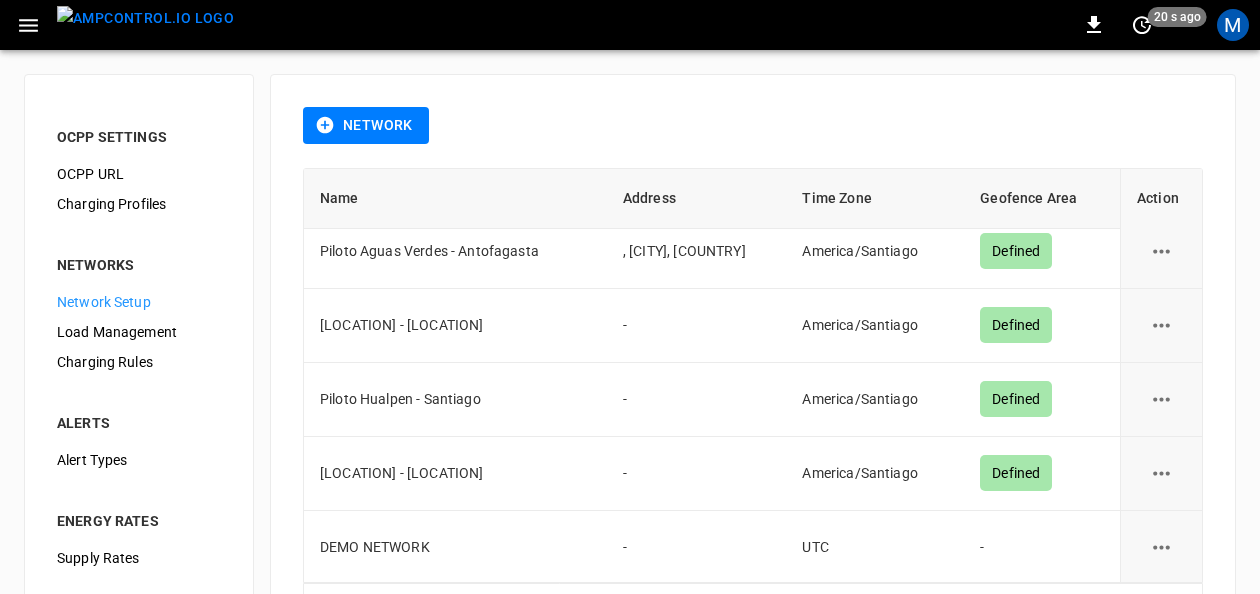 click on "Load Management" at bounding box center [139, 332] 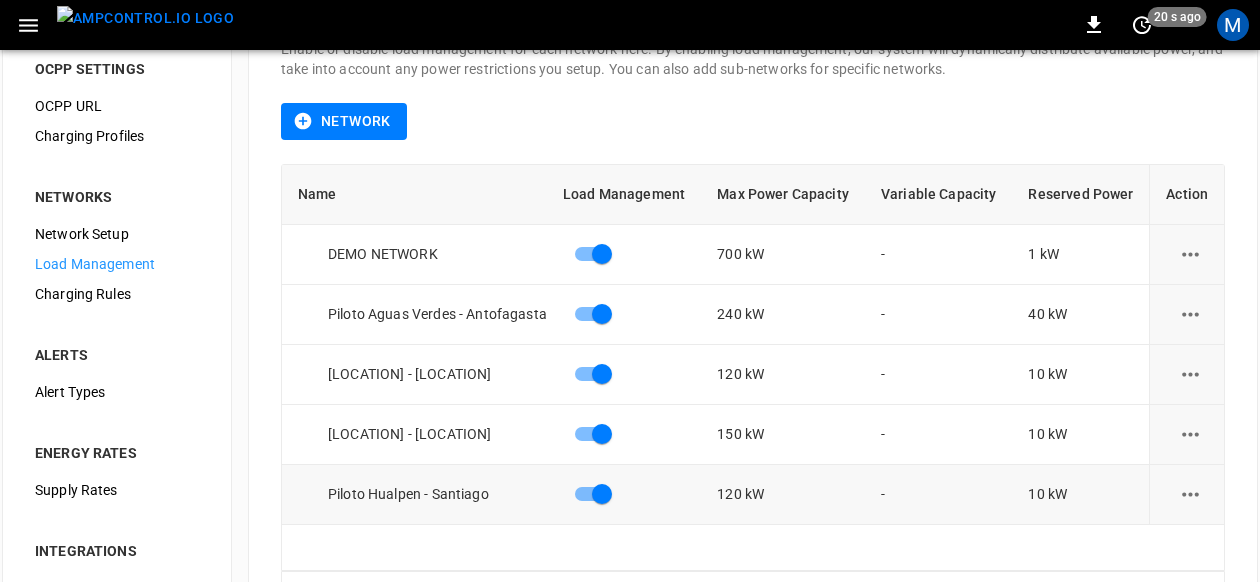 scroll, scrollTop: 57, scrollLeft: 0, axis: vertical 